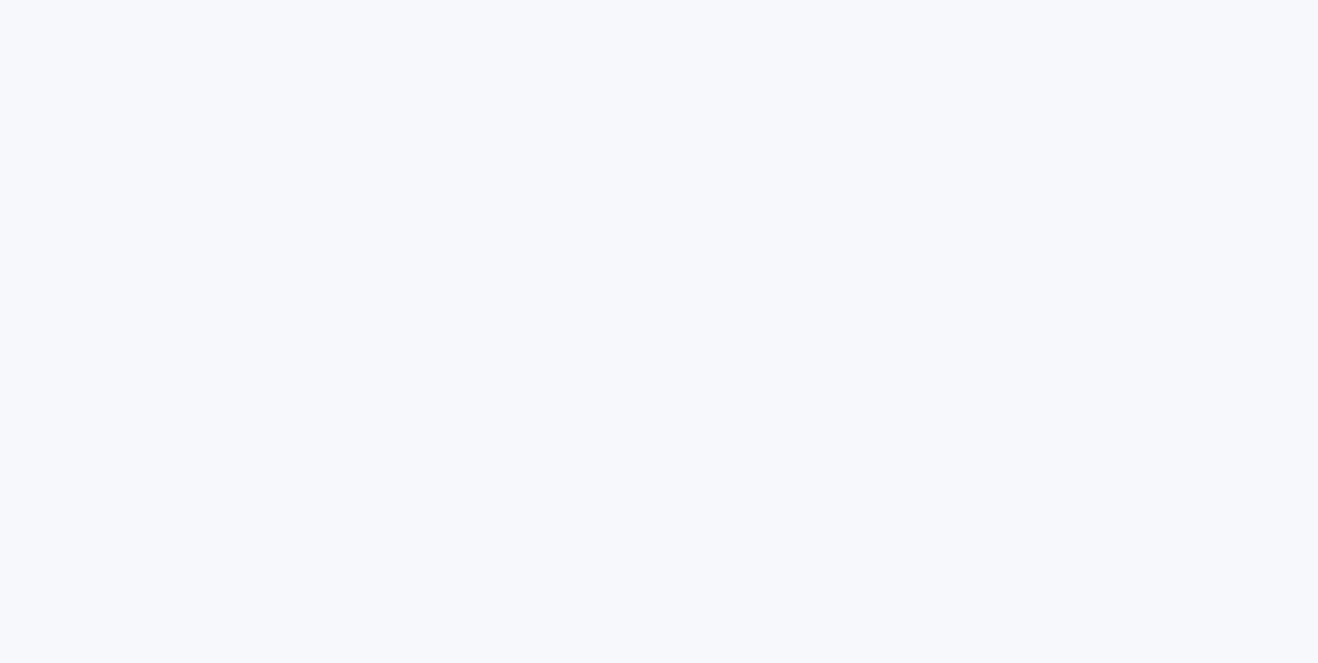 scroll, scrollTop: 0, scrollLeft: 0, axis: both 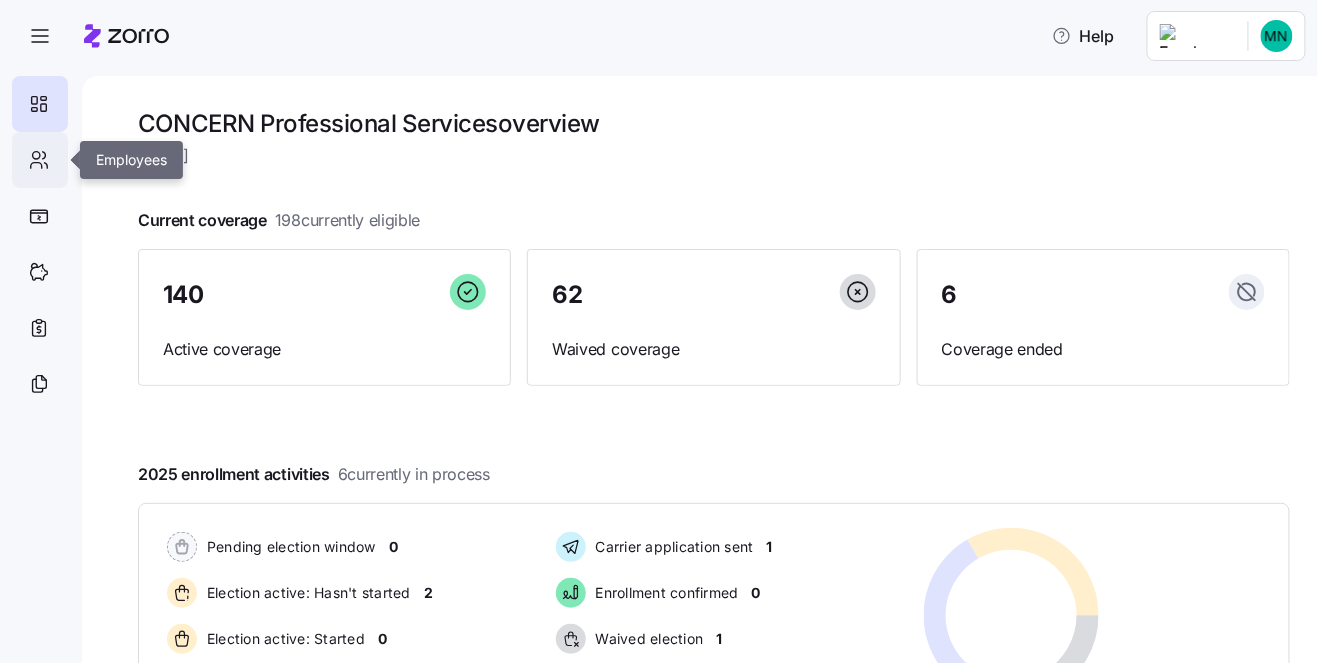 click 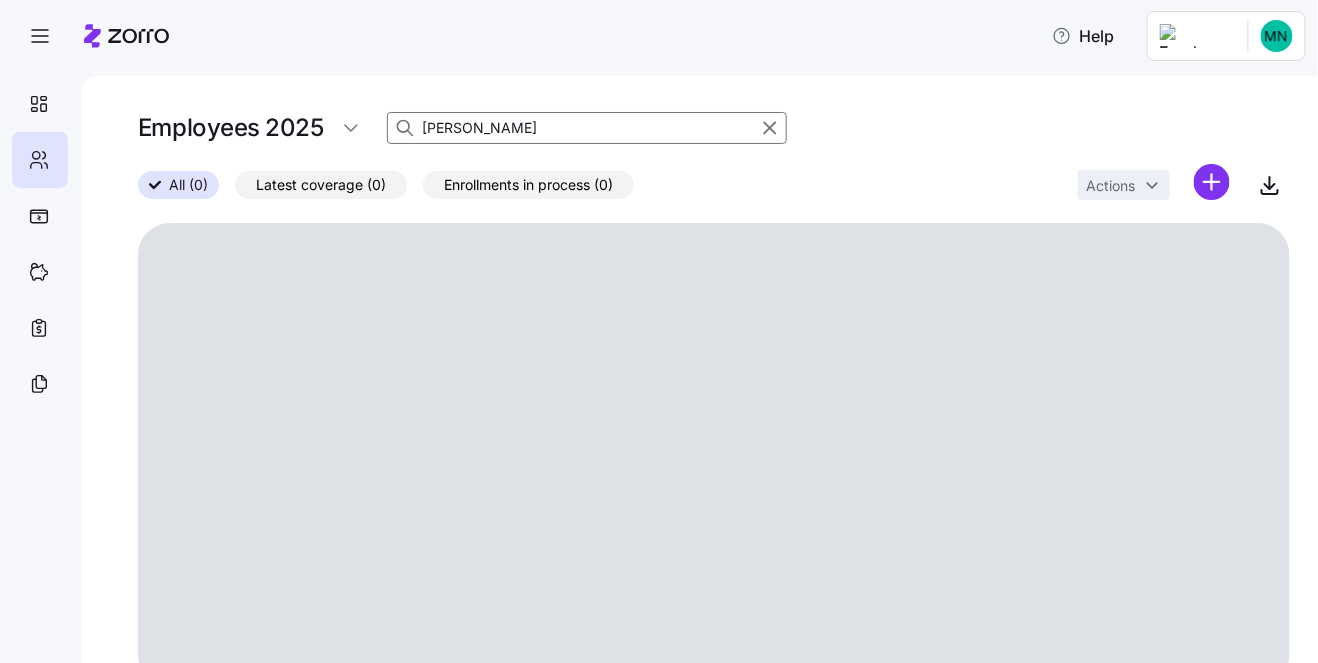 click on "[PERSON_NAME]" at bounding box center (587, 128) 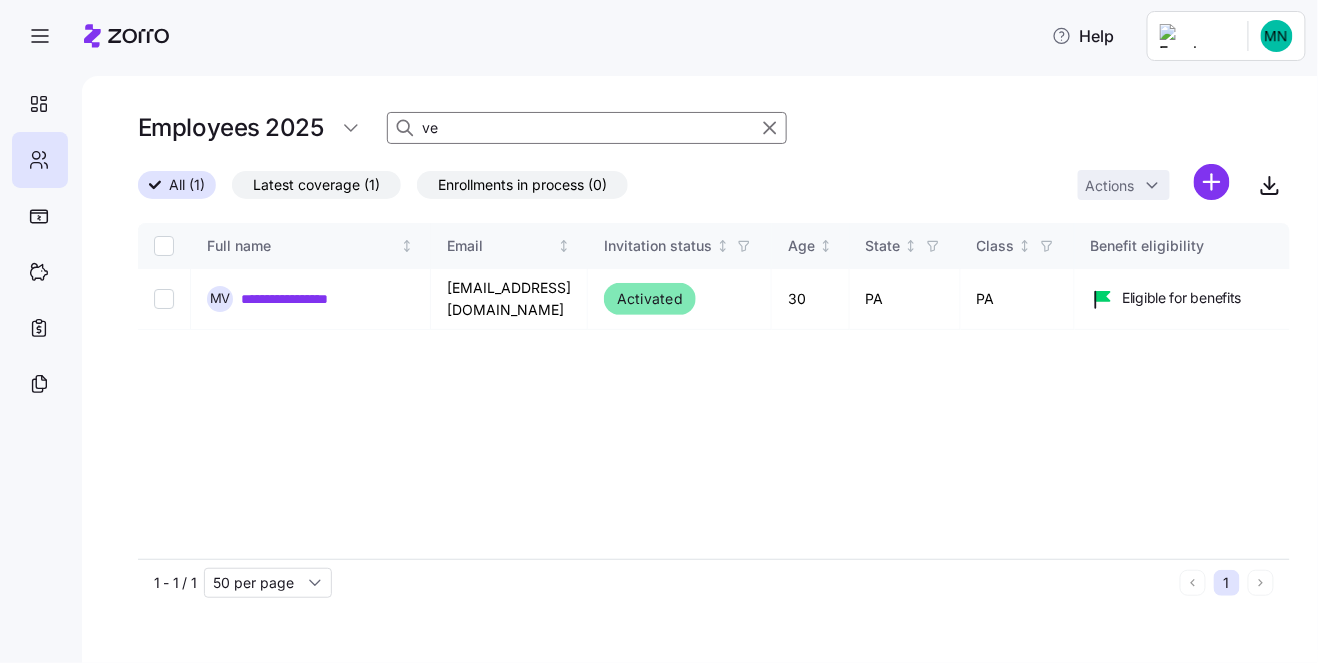 type on "v" 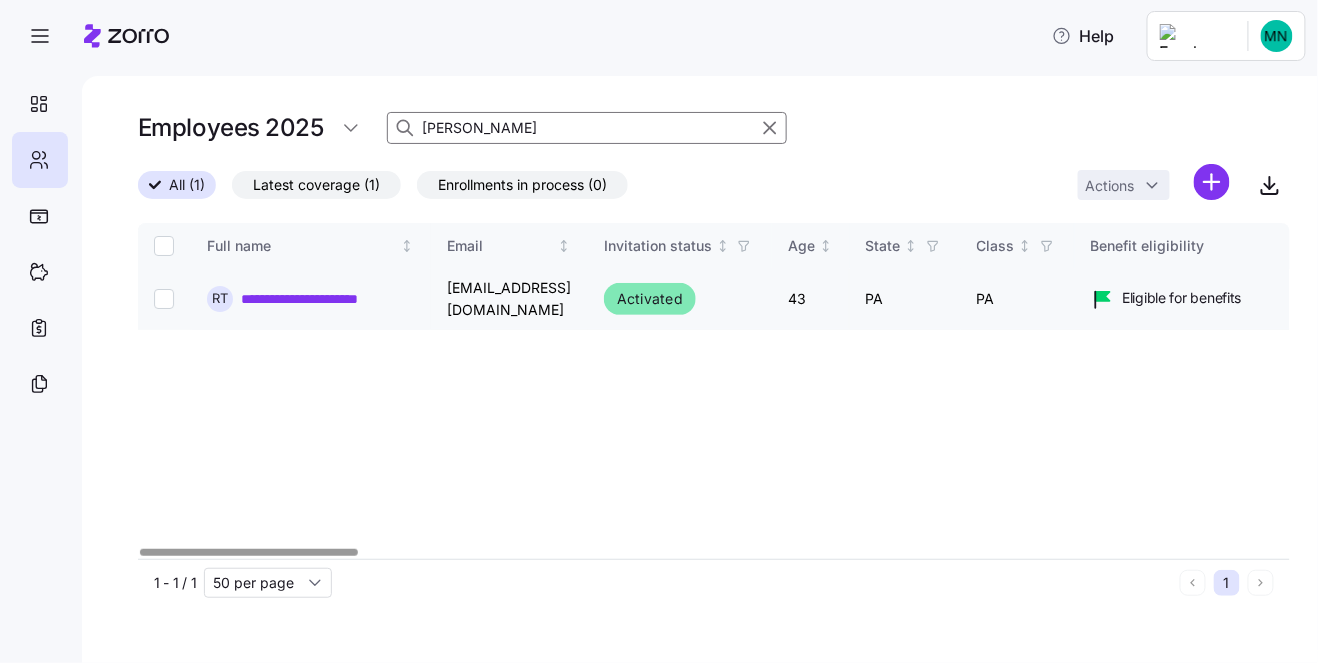 type on "[PERSON_NAME]" 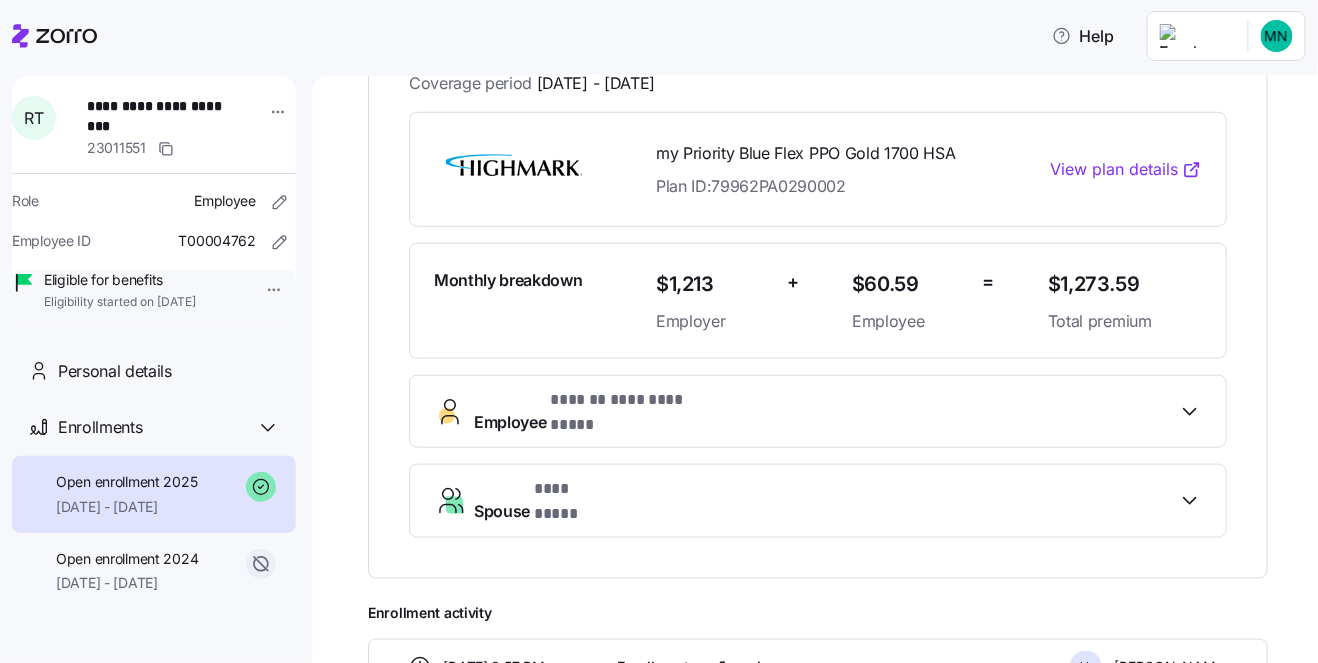 scroll, scrollTop: 344, scrollLeft: 0, axis: vertical 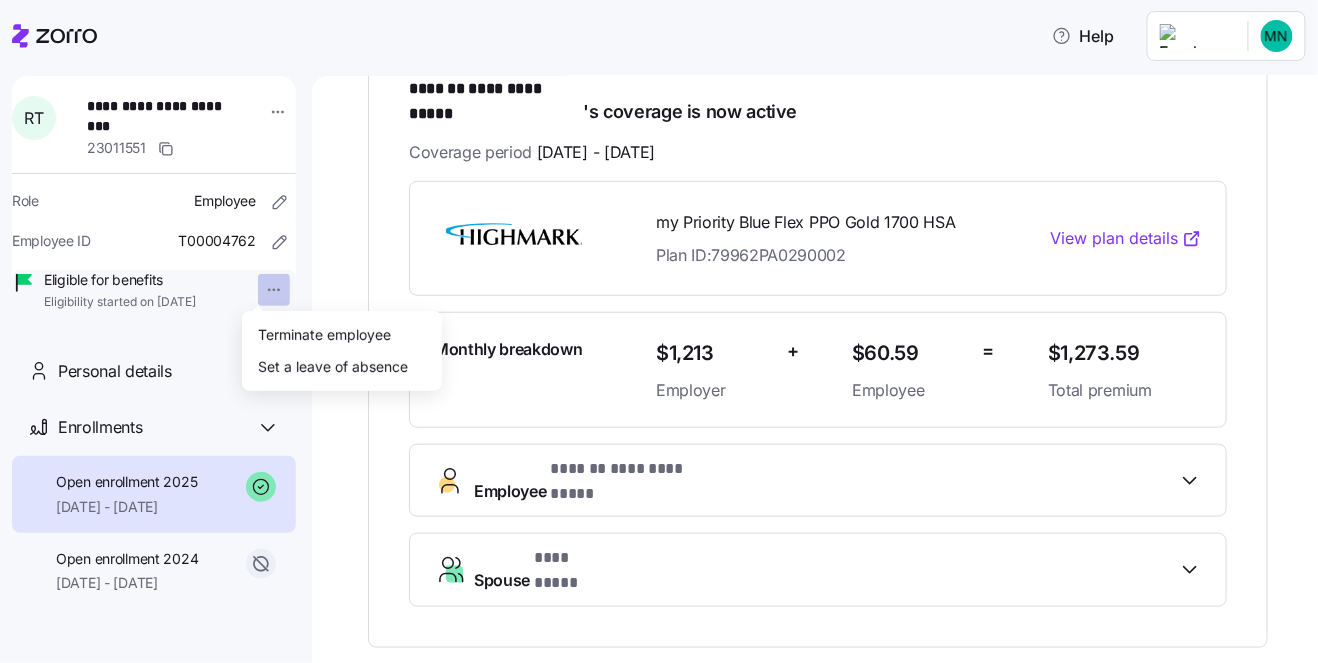 click on "**********" at bounding box center [659, 325] 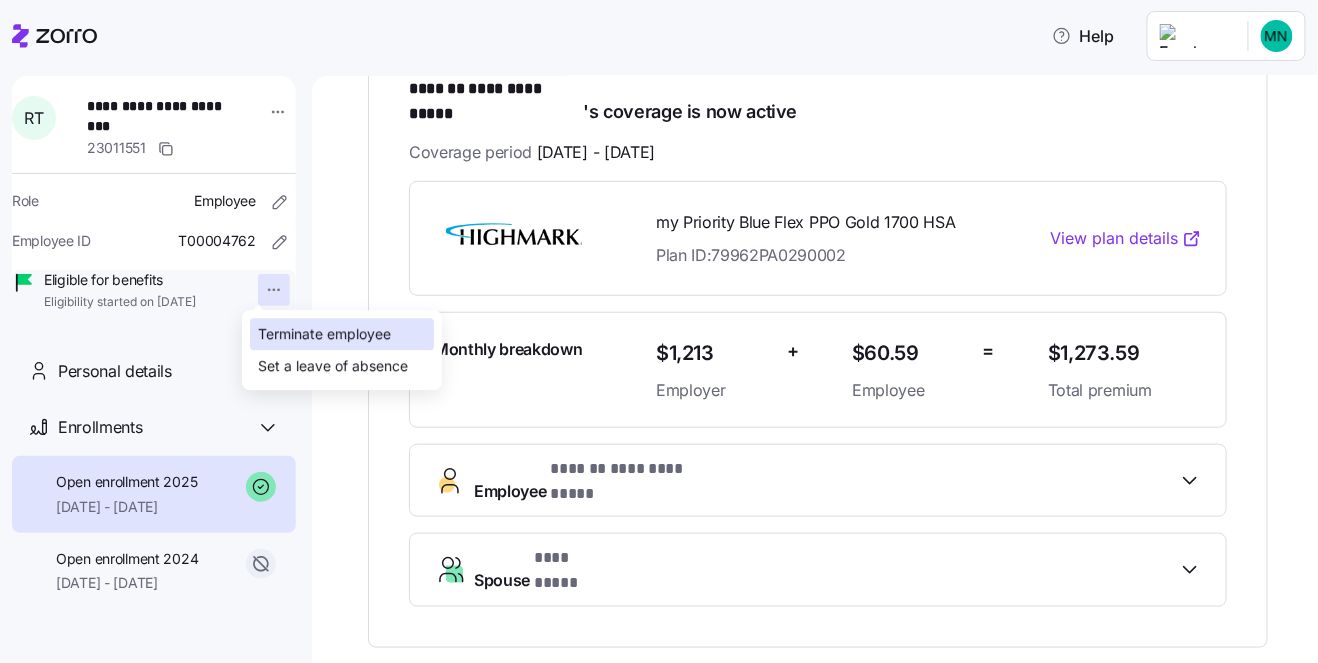 click on "Terminate employee" at bounding box center [324, 335] 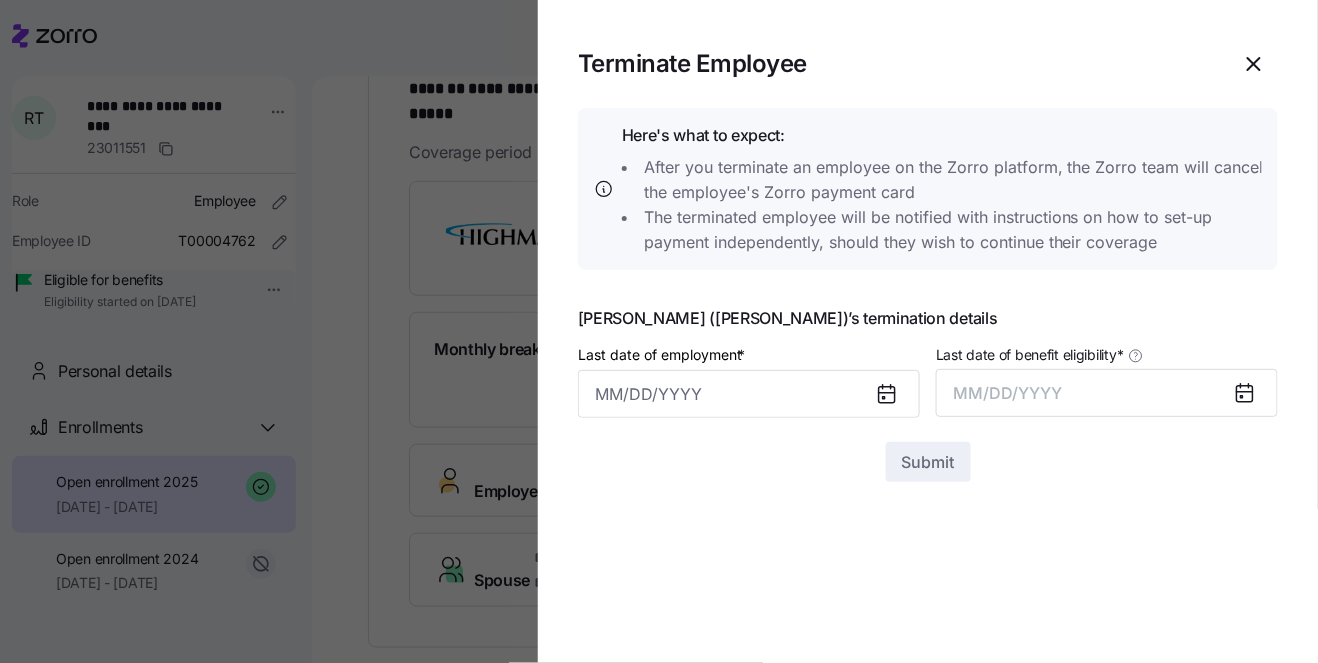 click 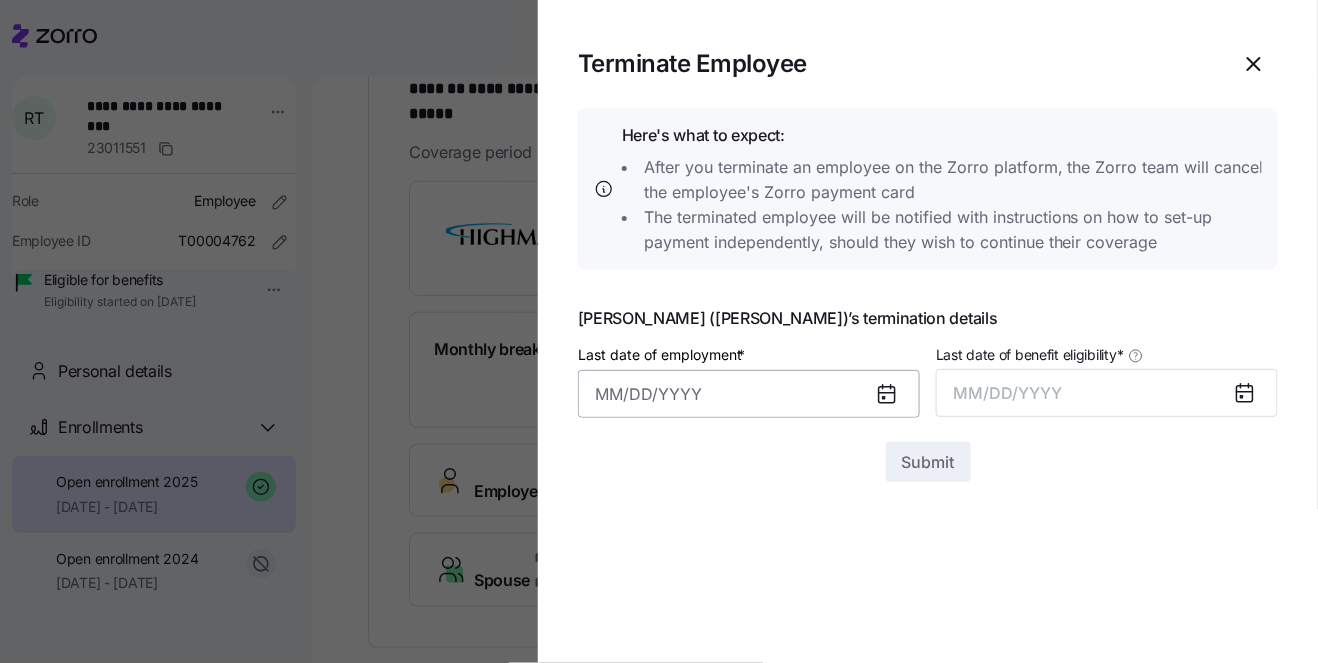 click on "Last date of employment  *" at bounding box center (749, 394) 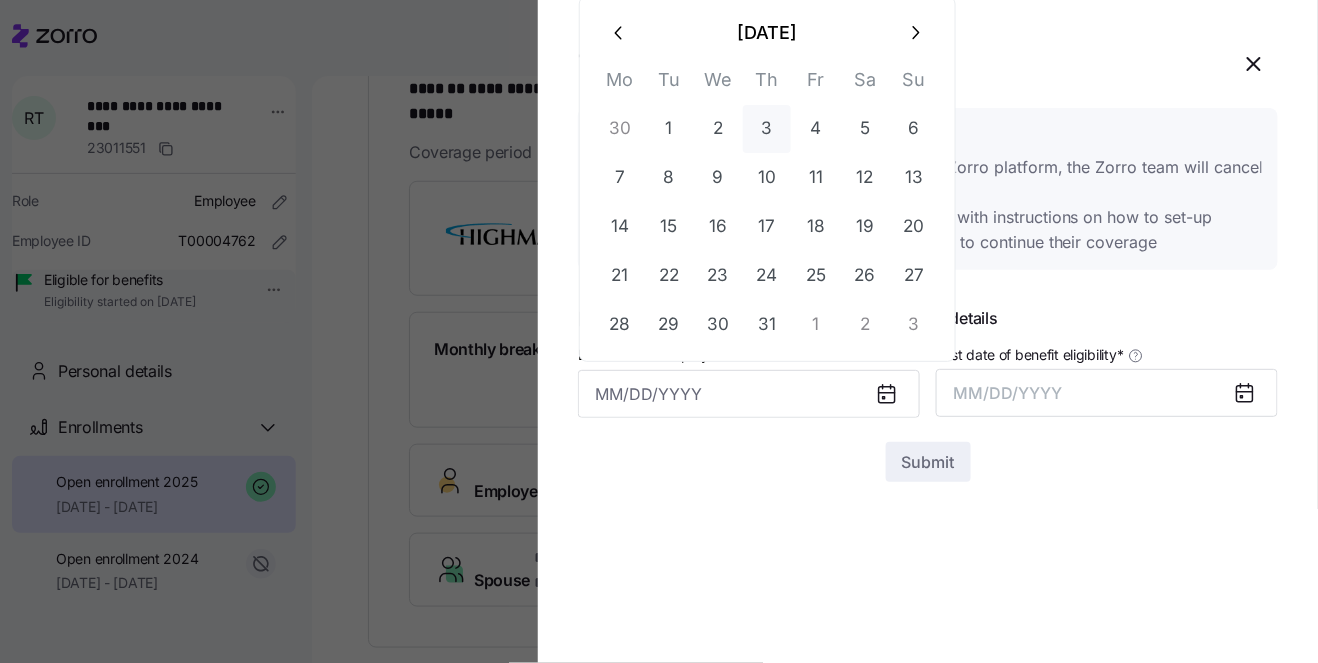 click on "3" at bounding box center [767, 129] 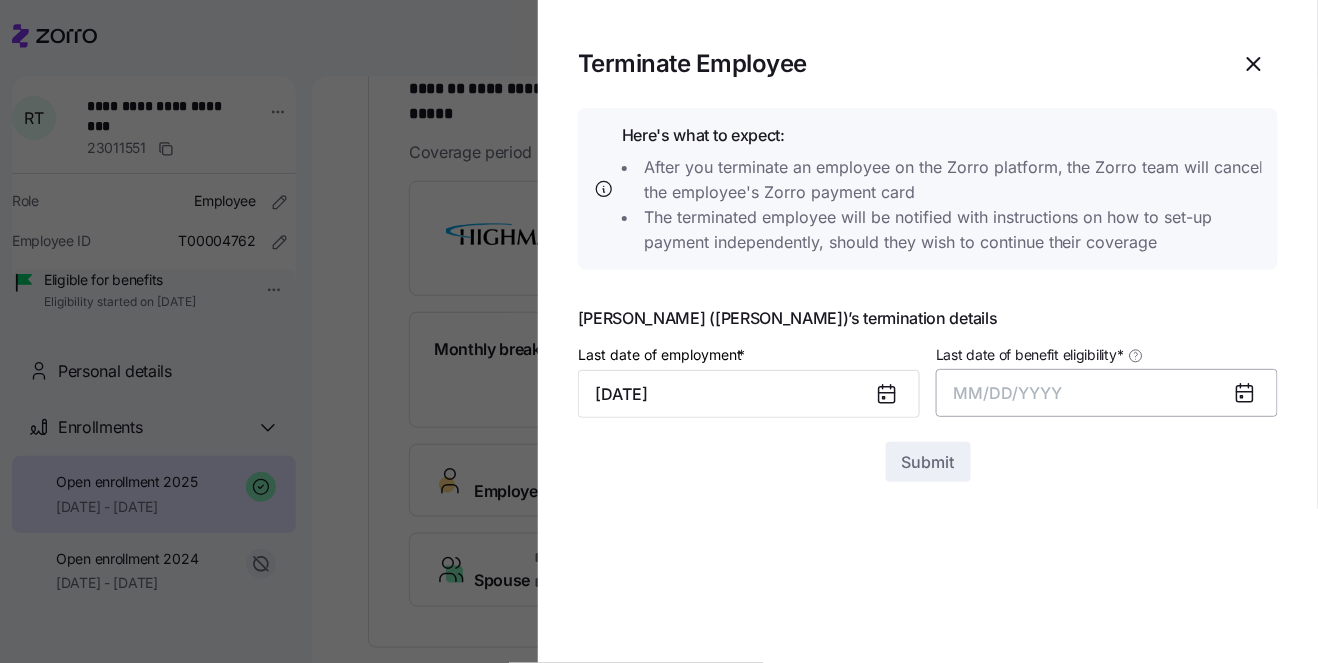 click on "MM/DD/YYYY" at bounding box center (1008, 393) 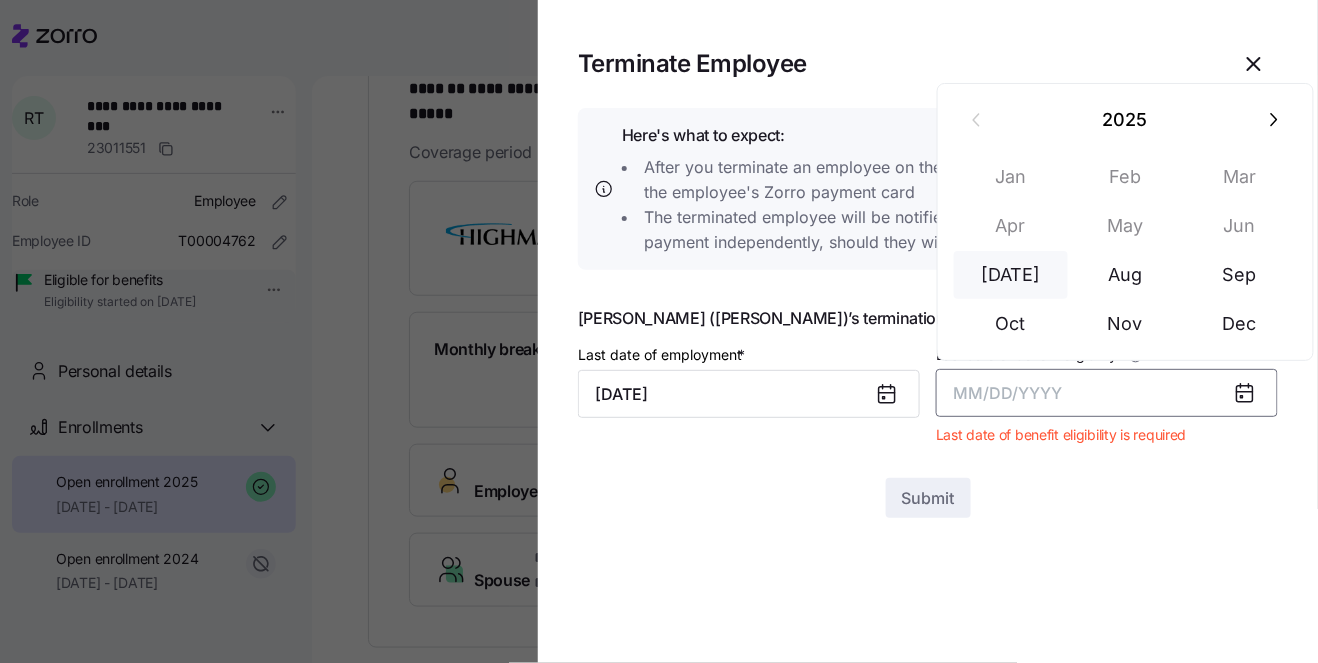 click on "[DATE]" at bounding box center [1011, 275] 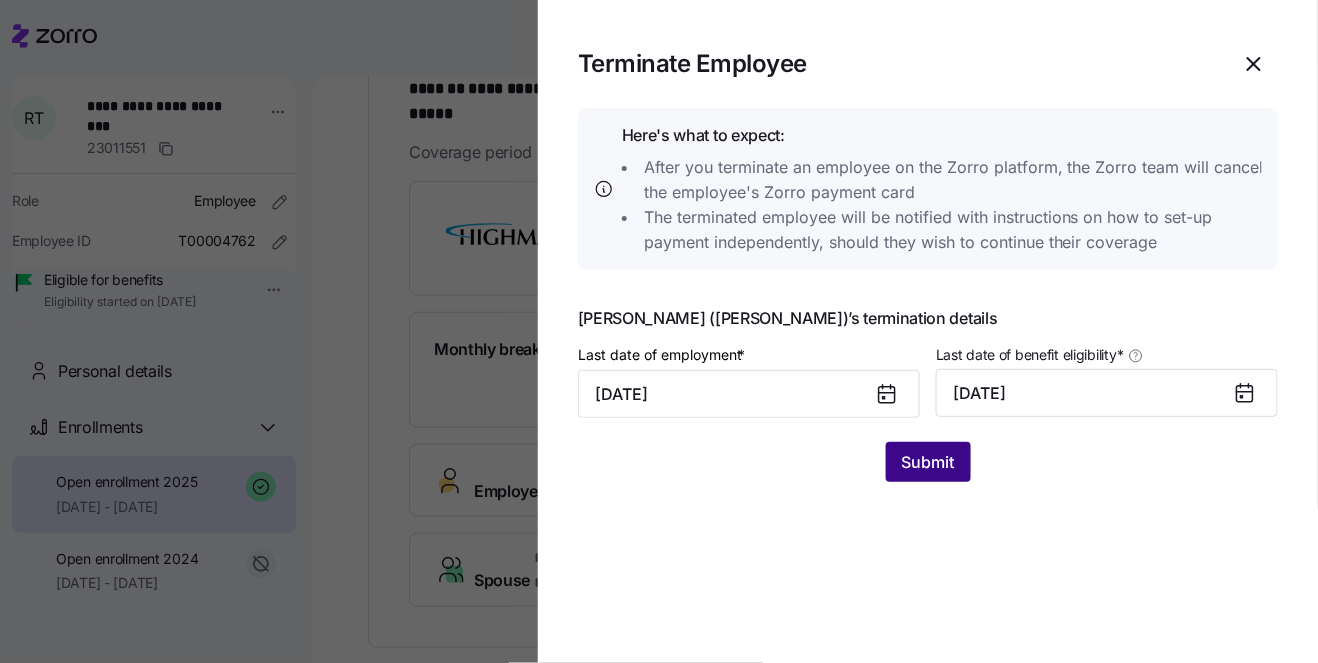 click on "Submit" at bounding box center (928, 462) 